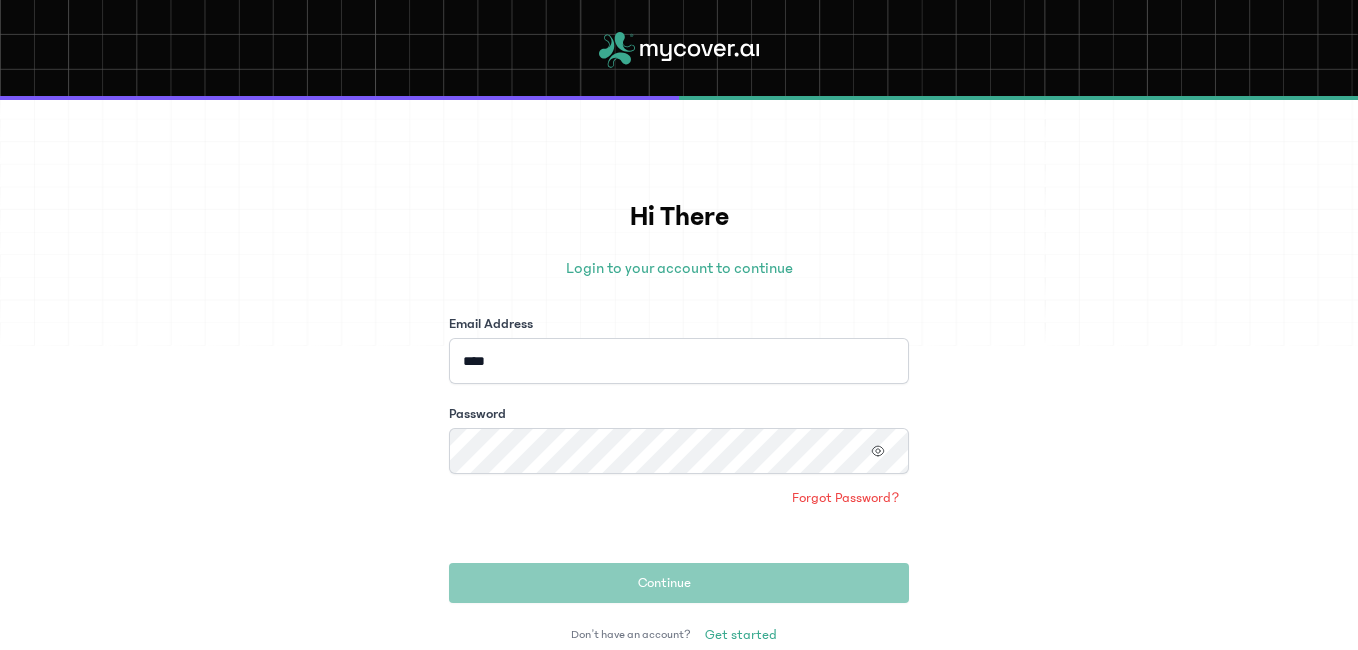 scroll, scrollTop: 0, scrollLeft: 0, axis: both 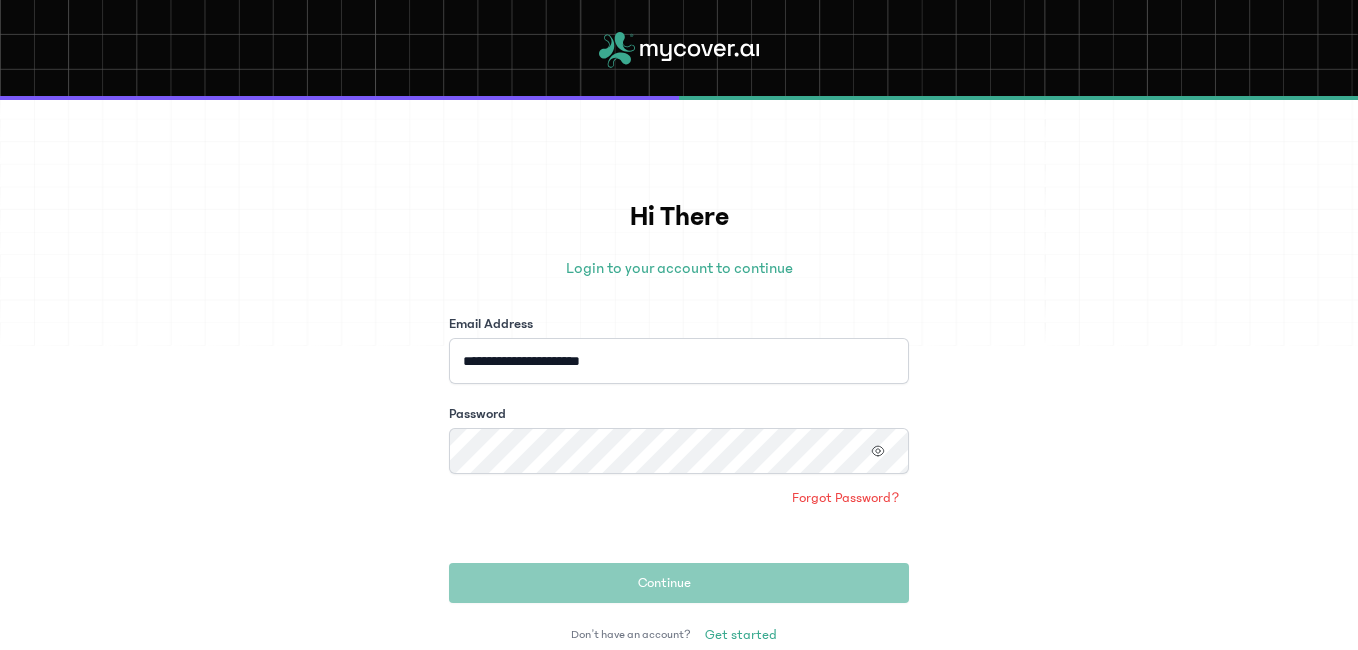 type on "**********" 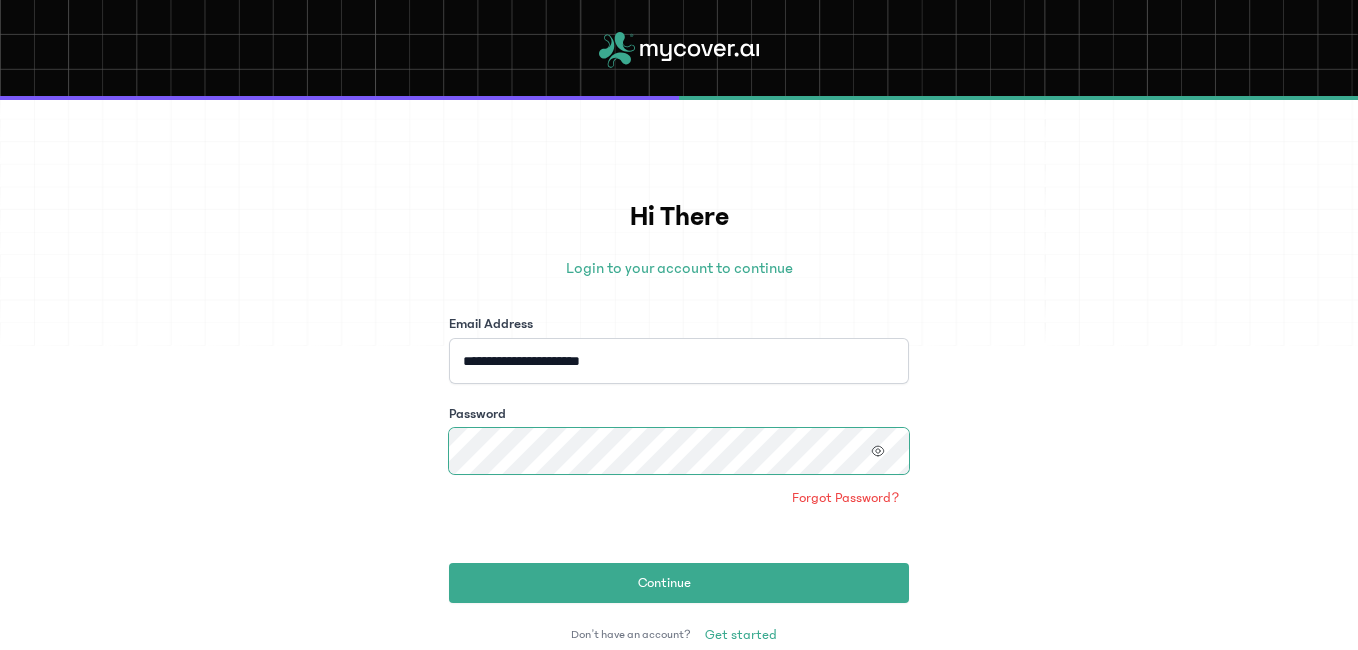 click on "Continue" 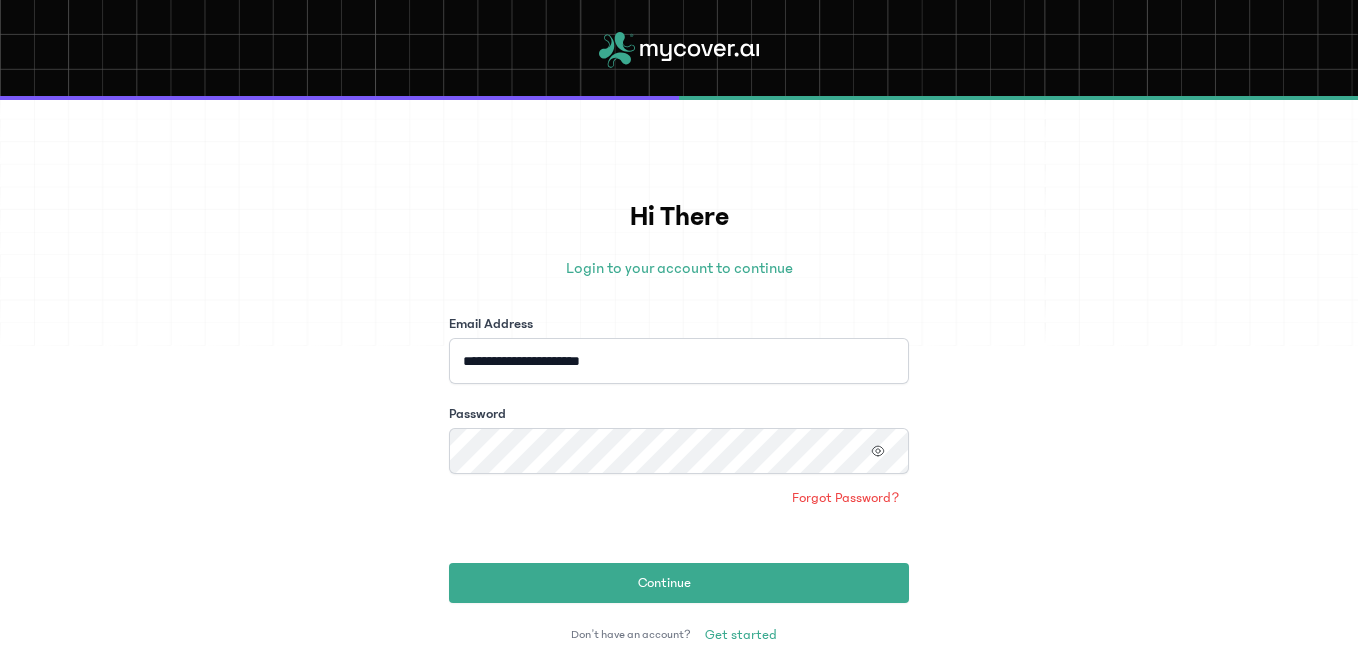 click 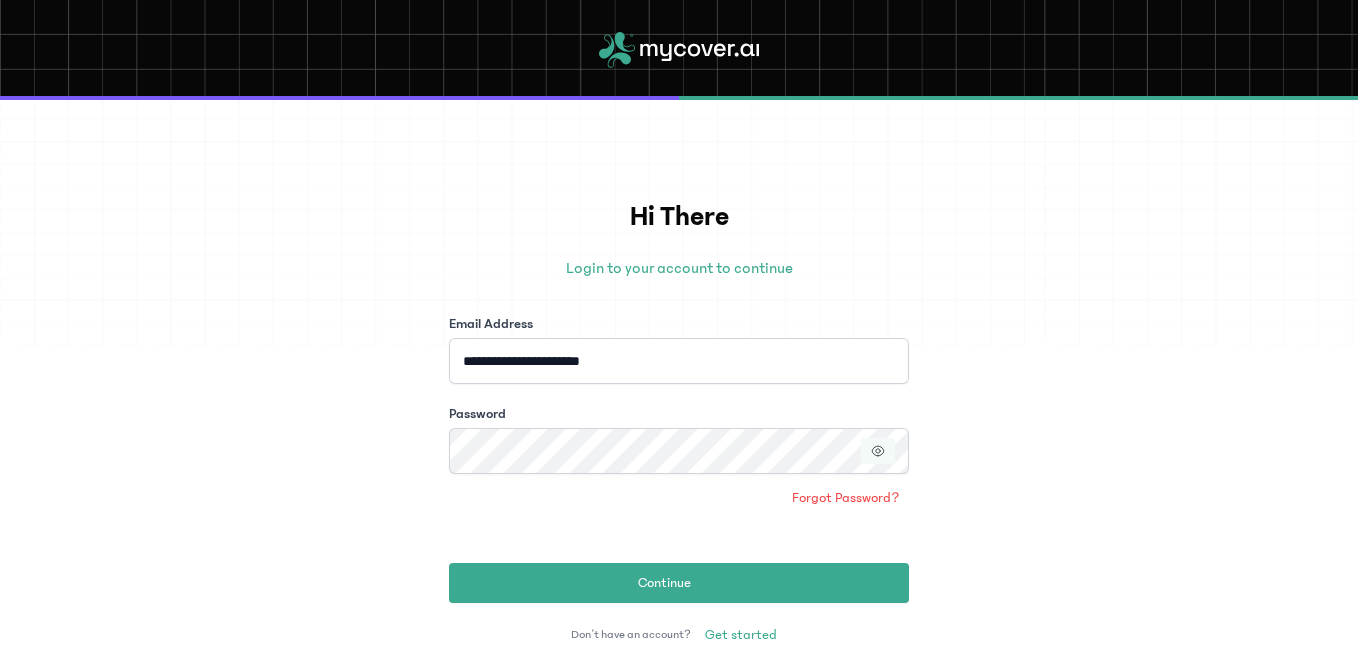 click 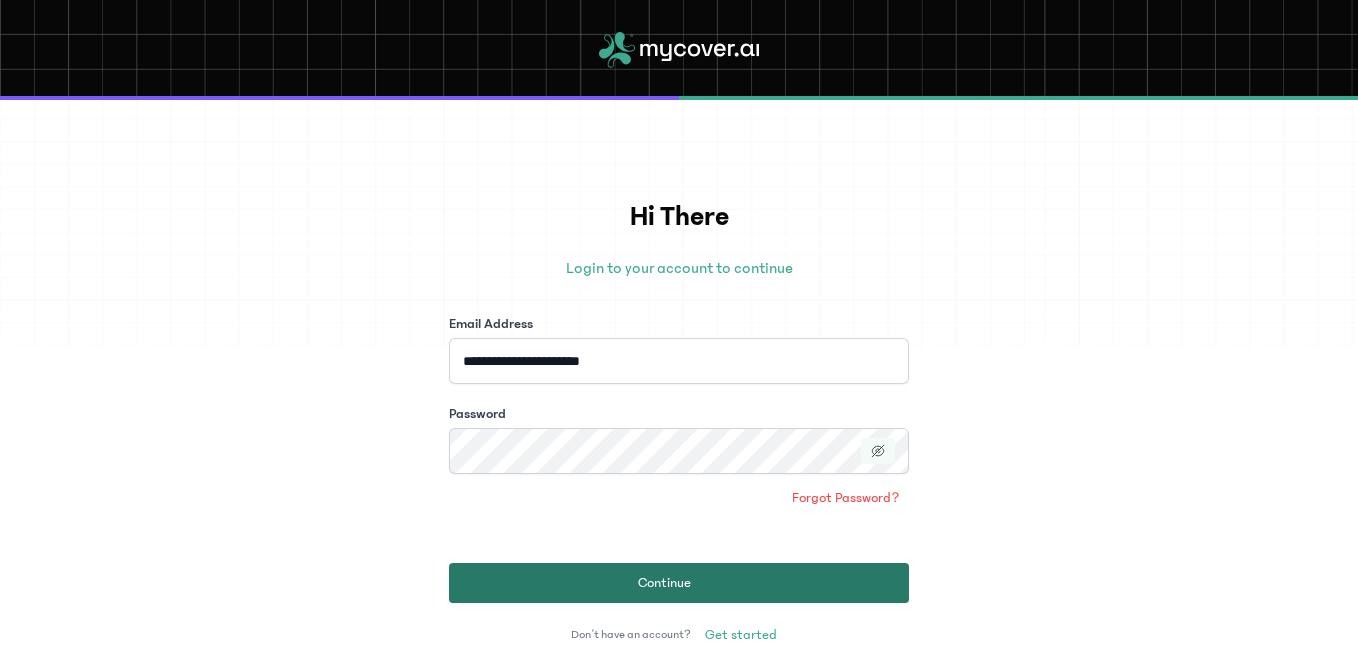 click on "Continue" 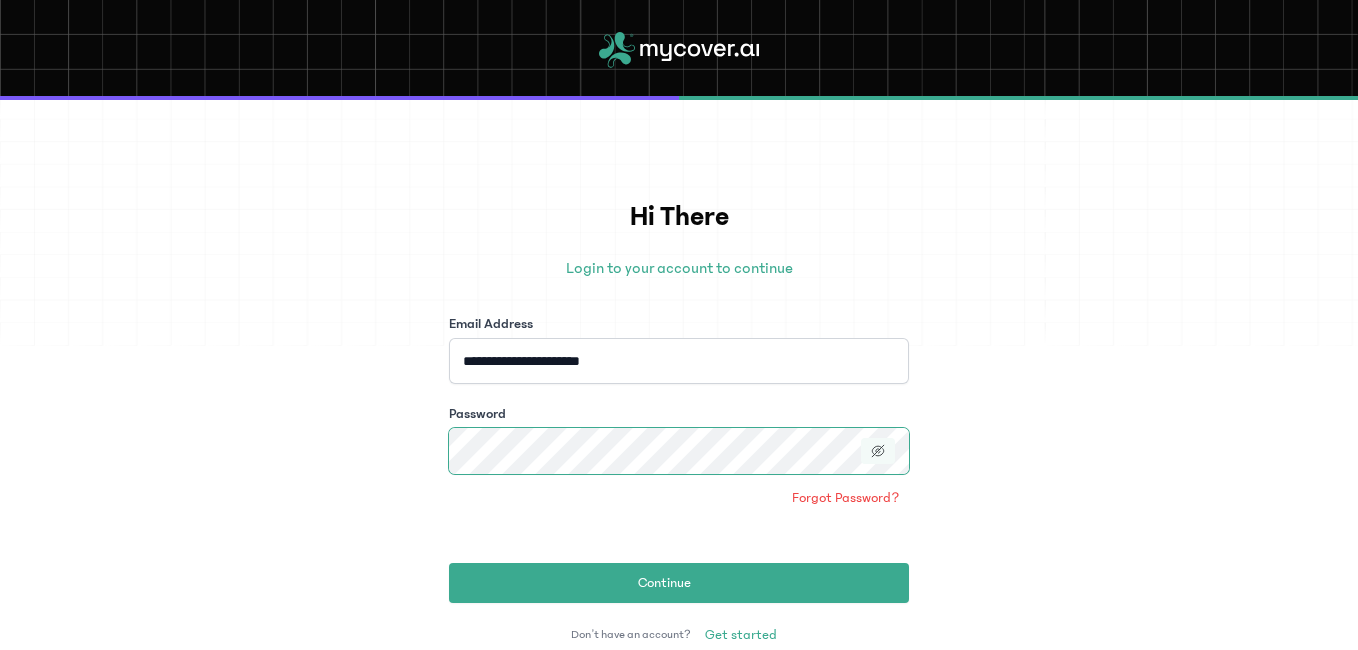 click on "Continue" 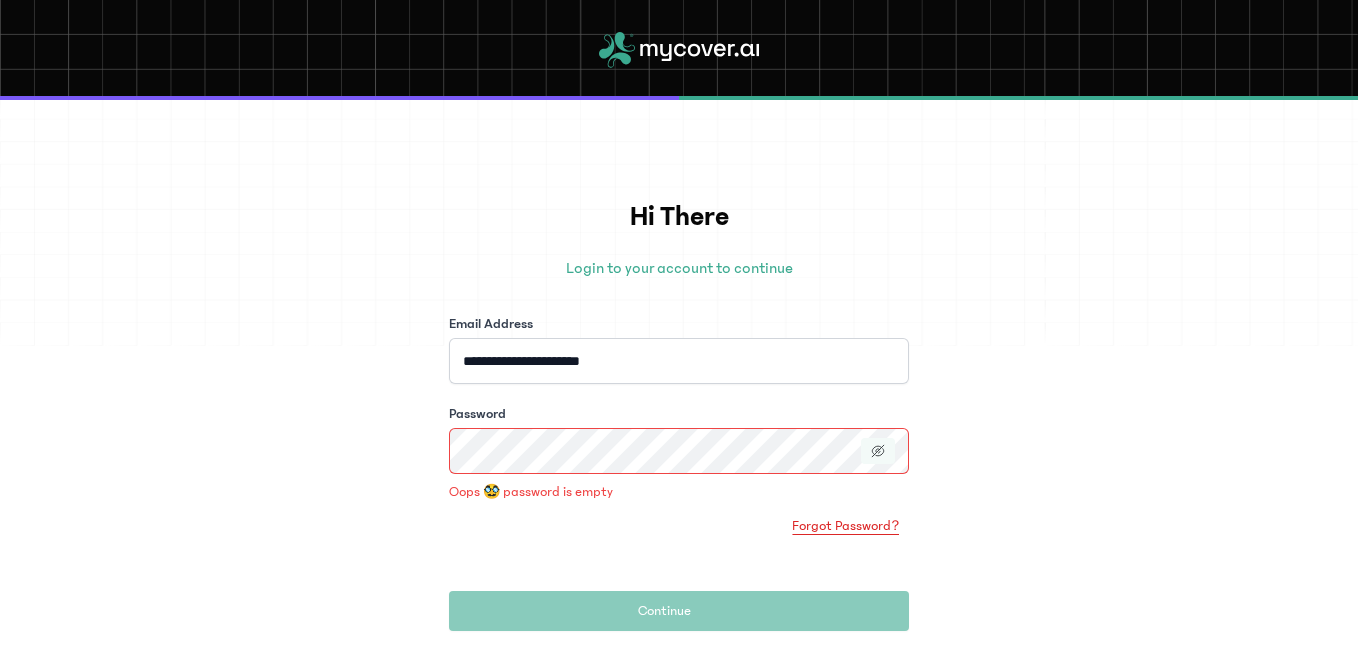 click on "Forgot Password?" 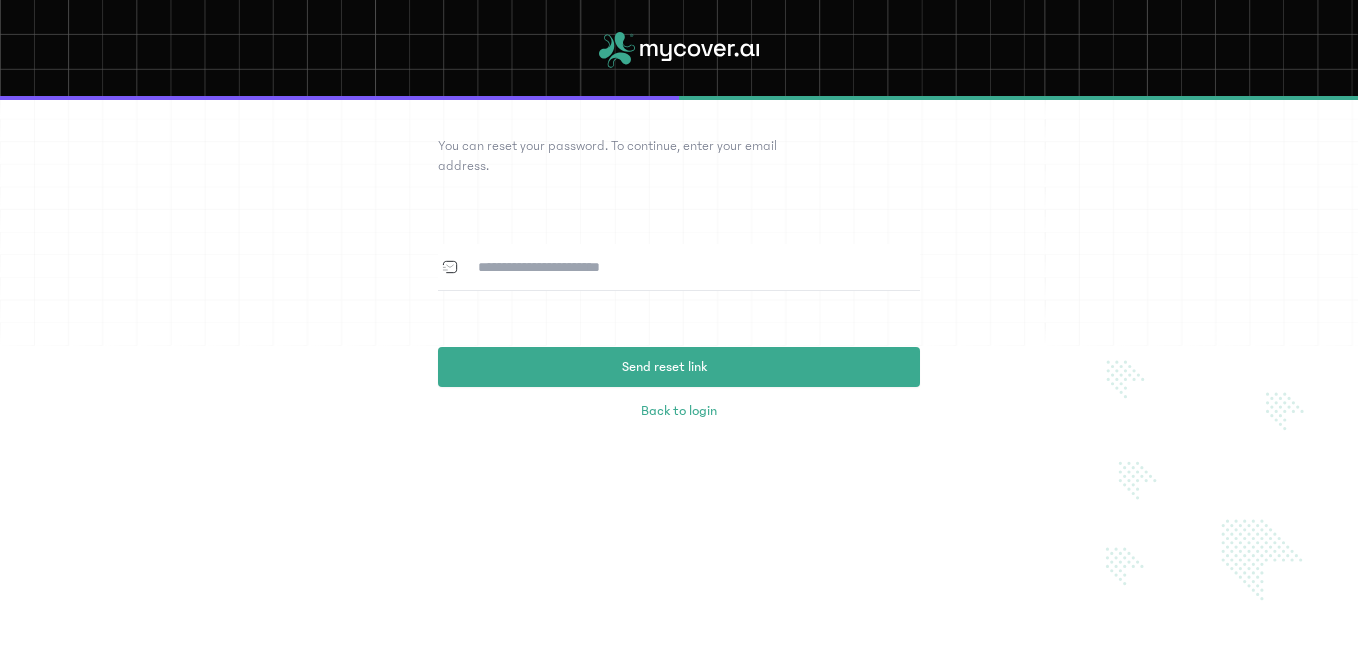click 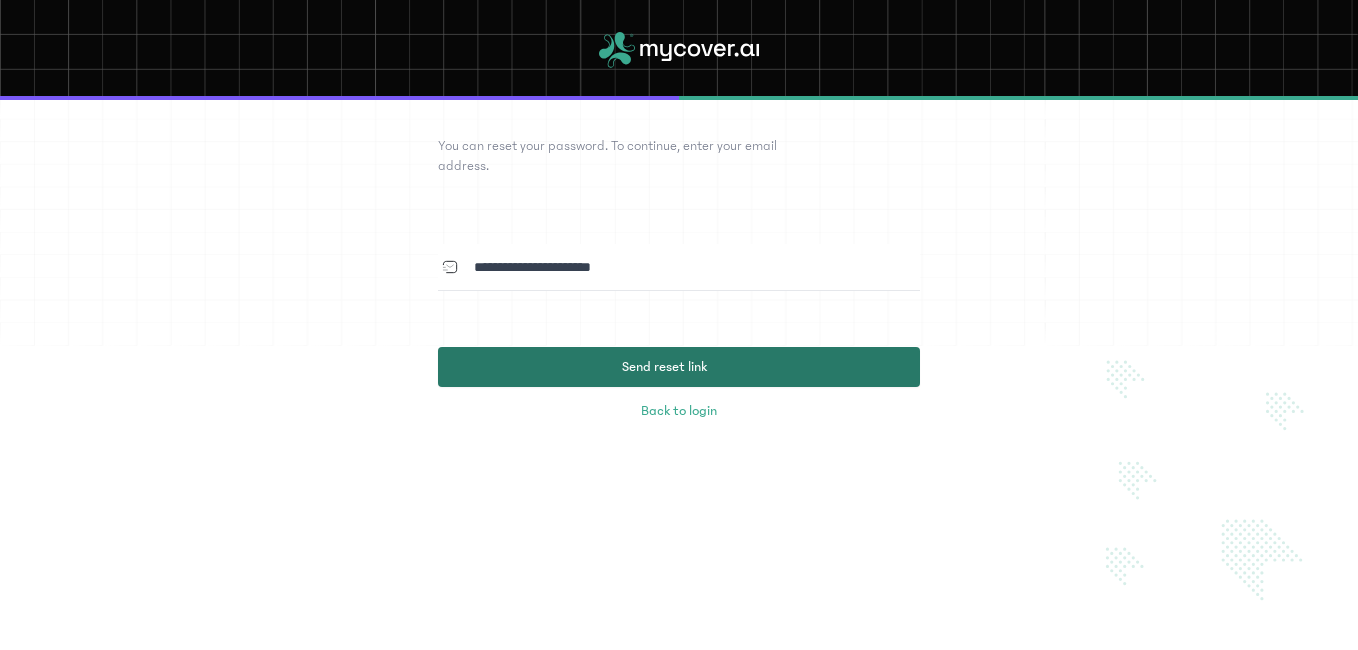 click on "Send reset link" 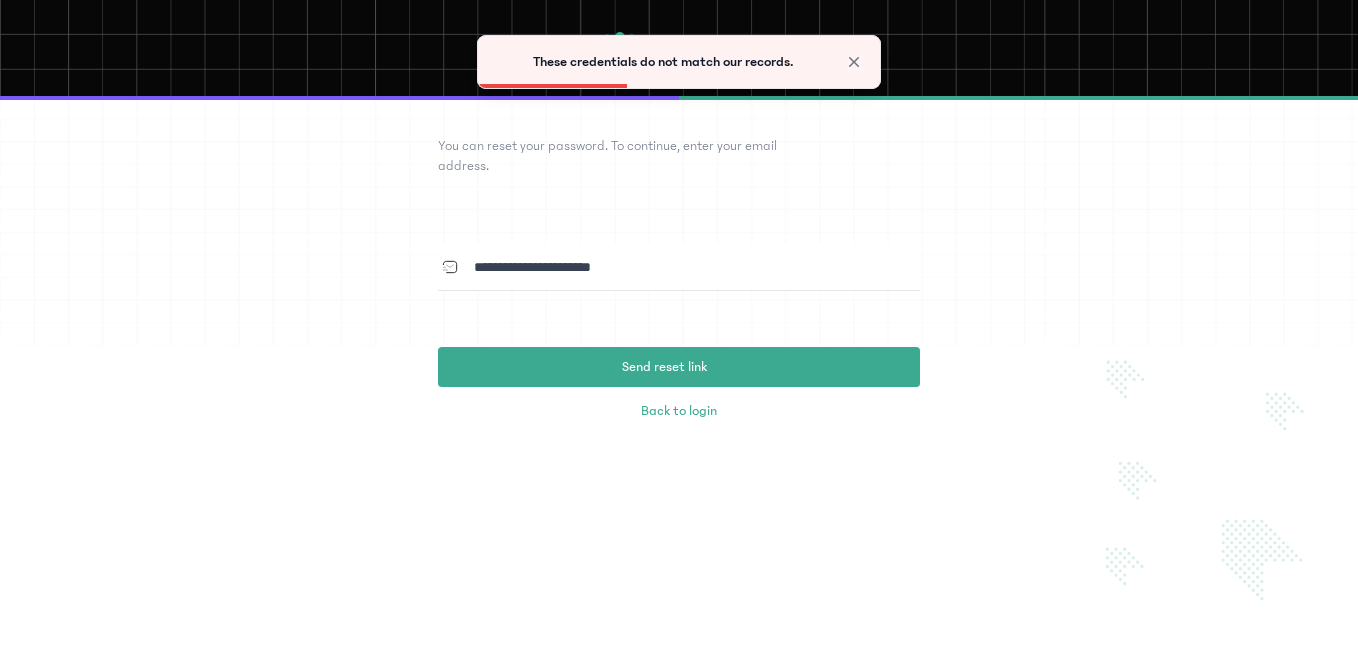 click on "**********" 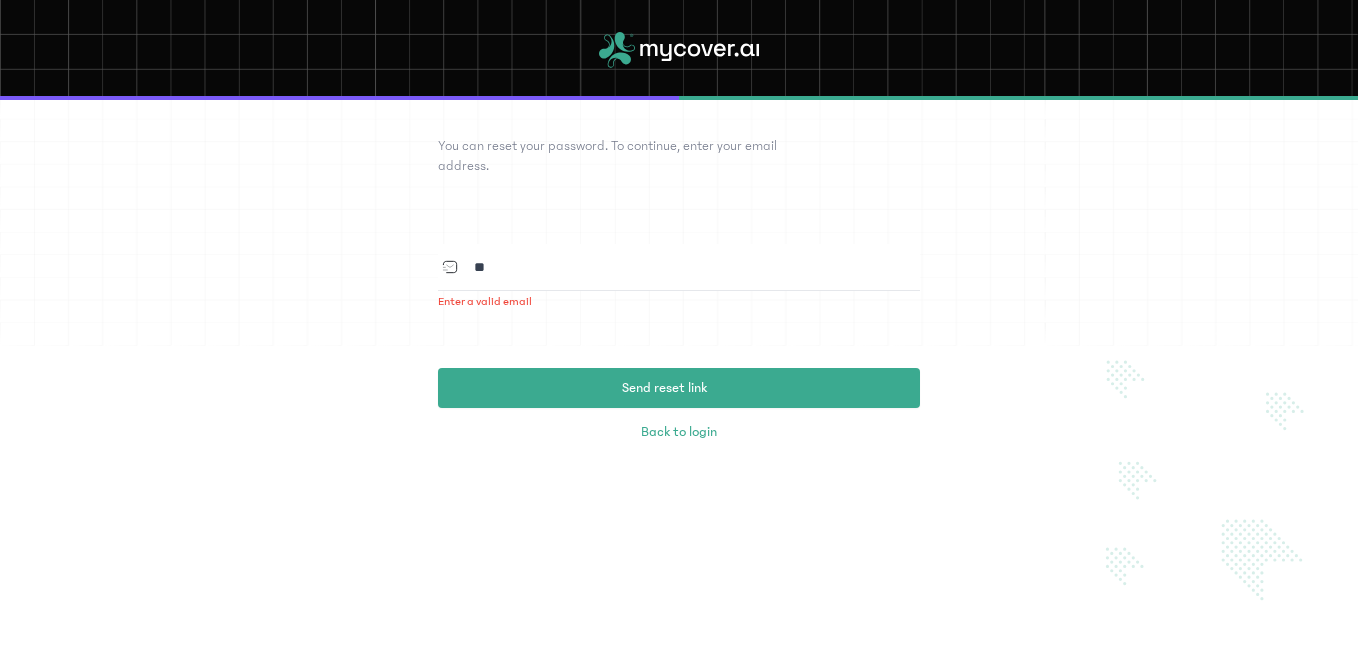 type on "*" 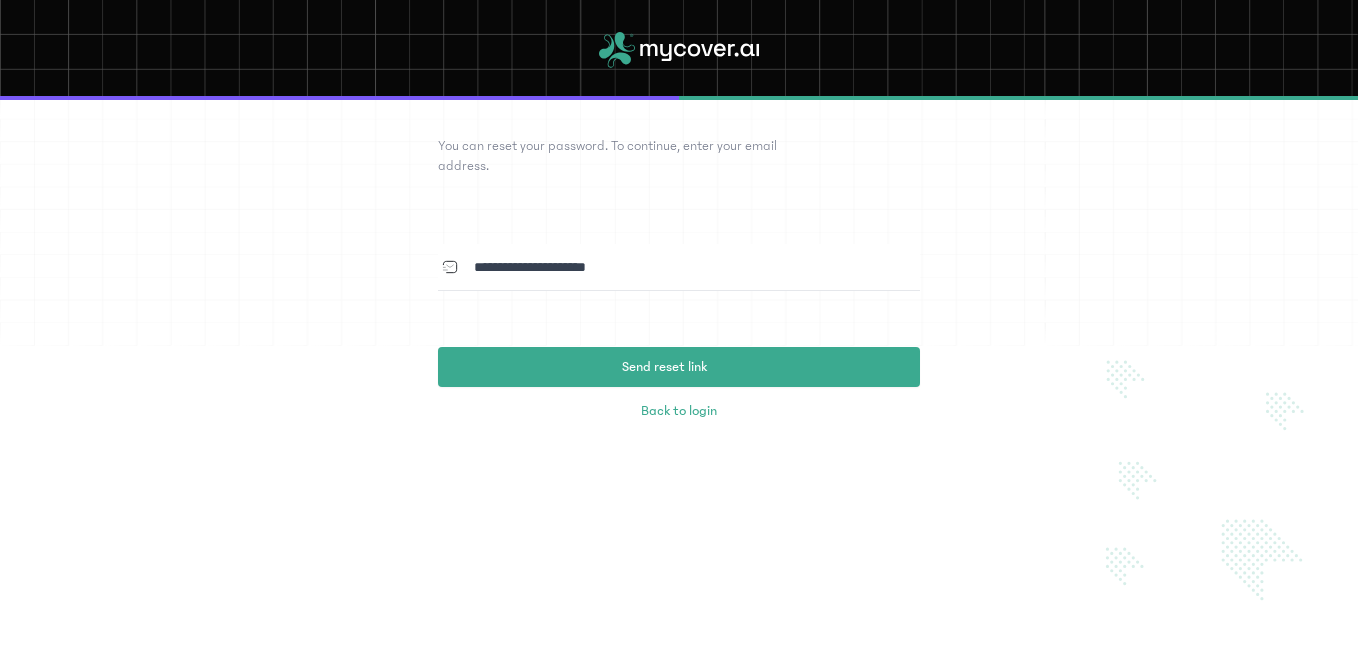 type on "**********" 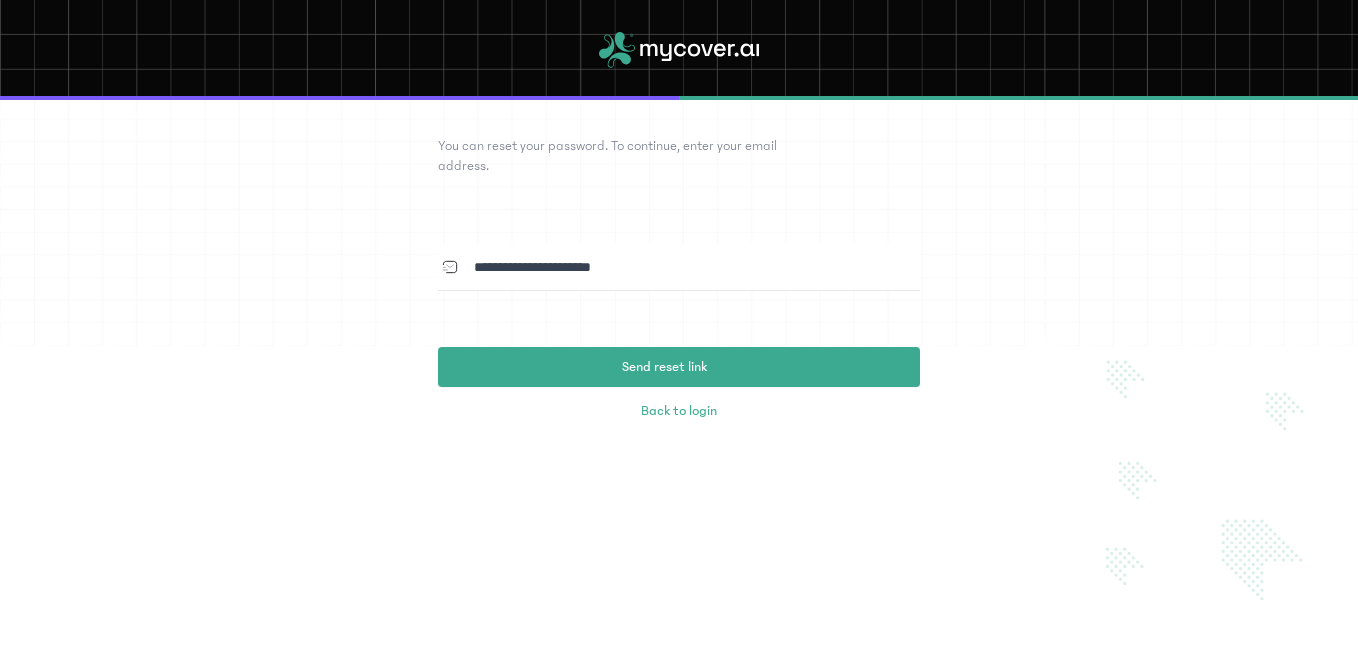 click on "Send reset link" at bounding box center [679, 367] 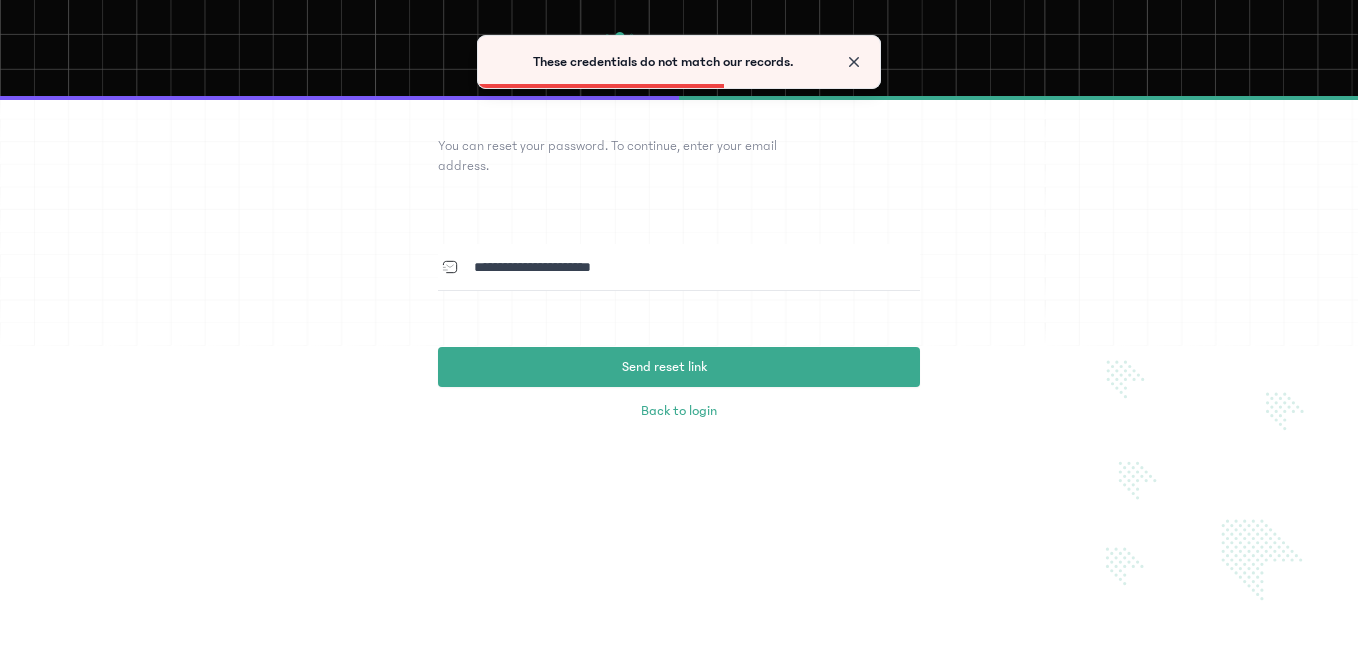 click 